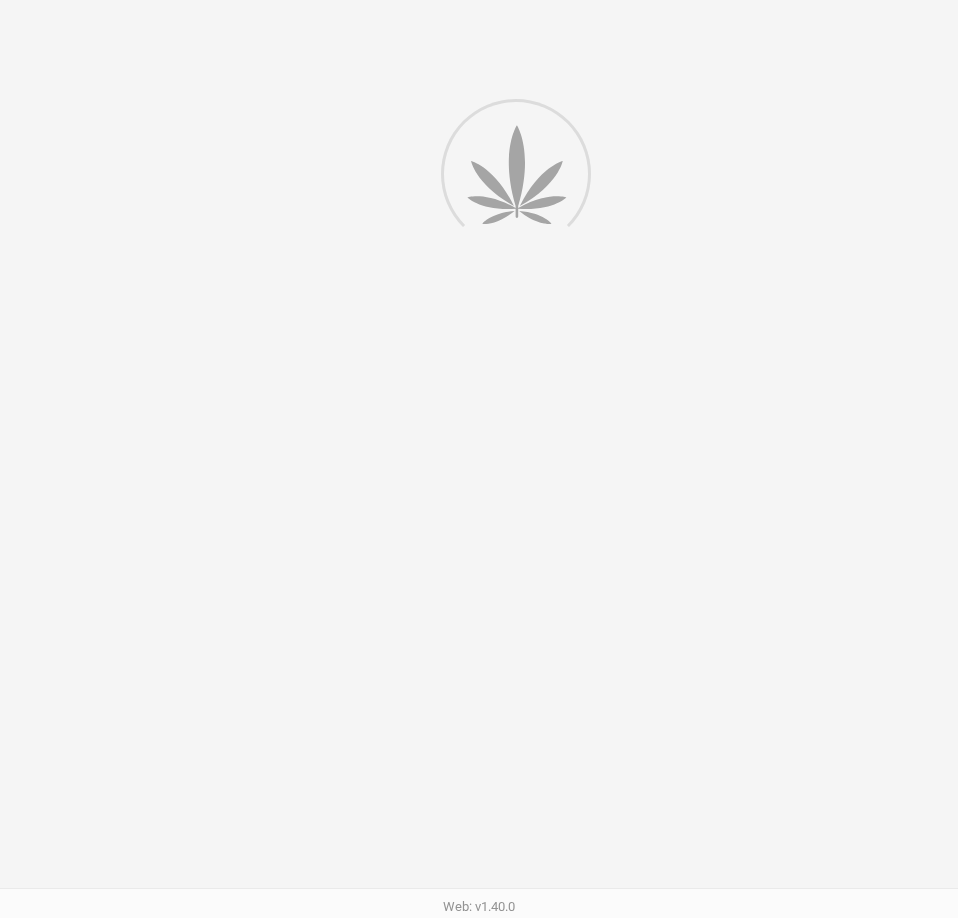 scroll, scrollTop: 0, scrollLeft: 0, axis: both 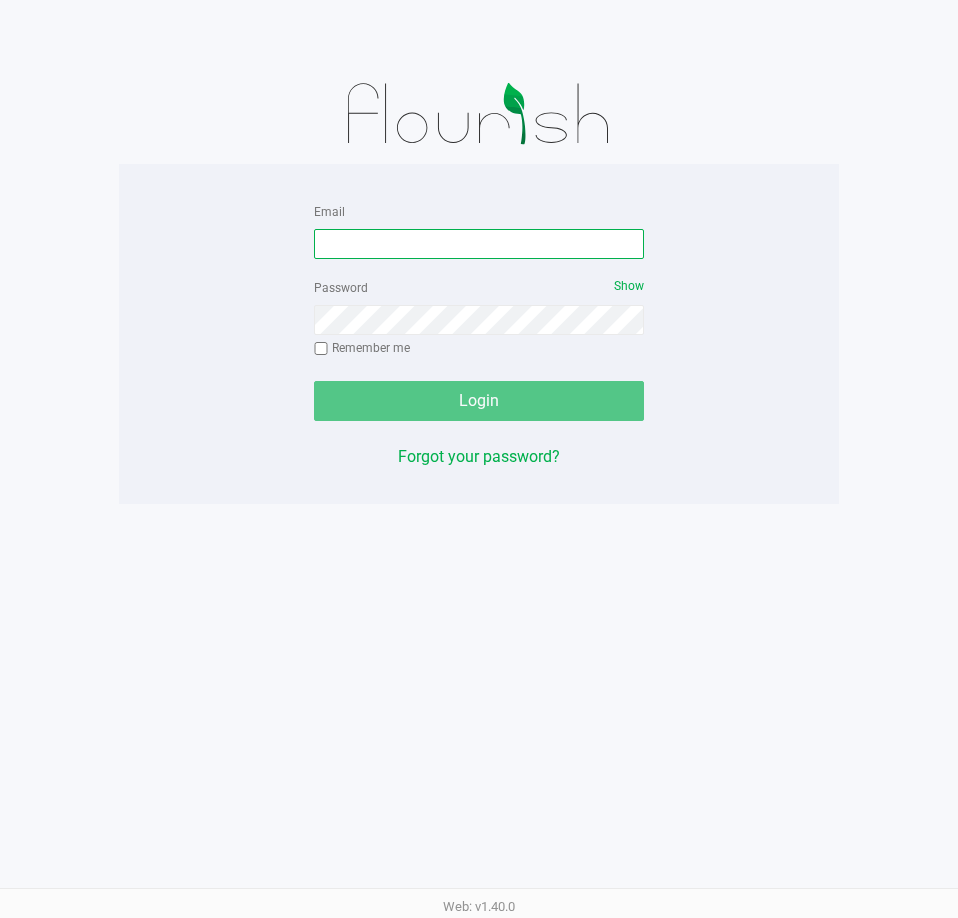 click on "Email" at bounding box center (479, 244) 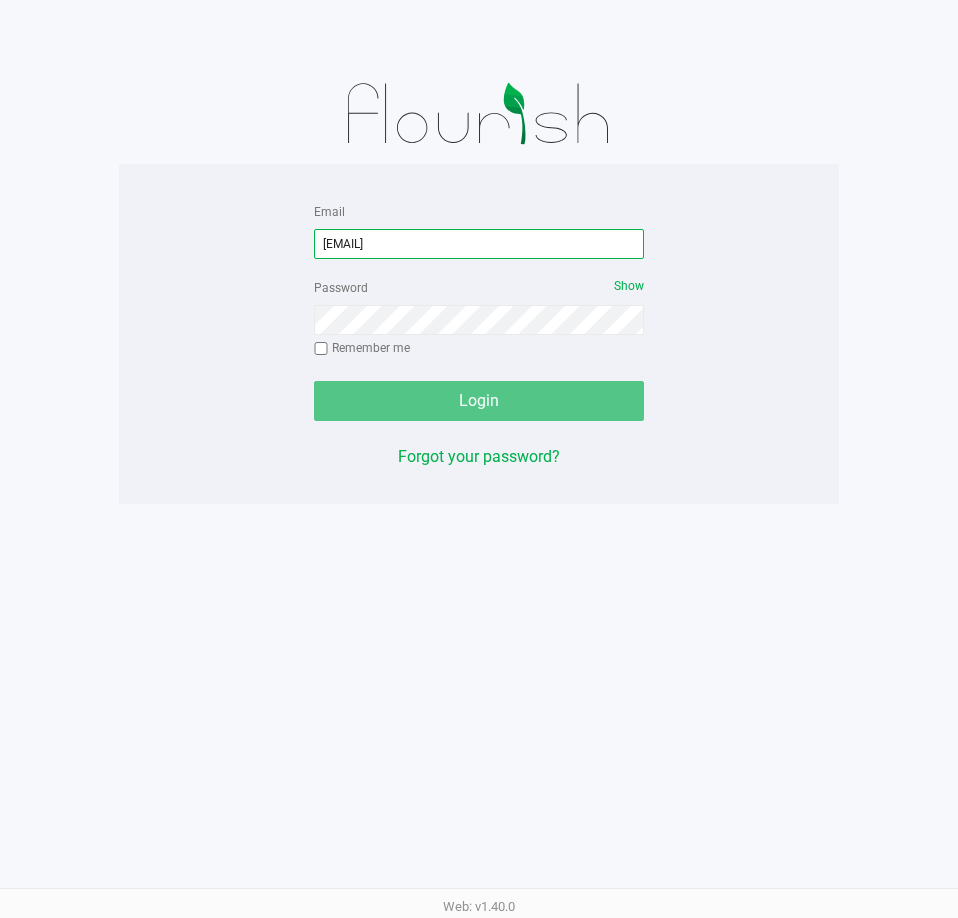 type on "[EMAIL]" 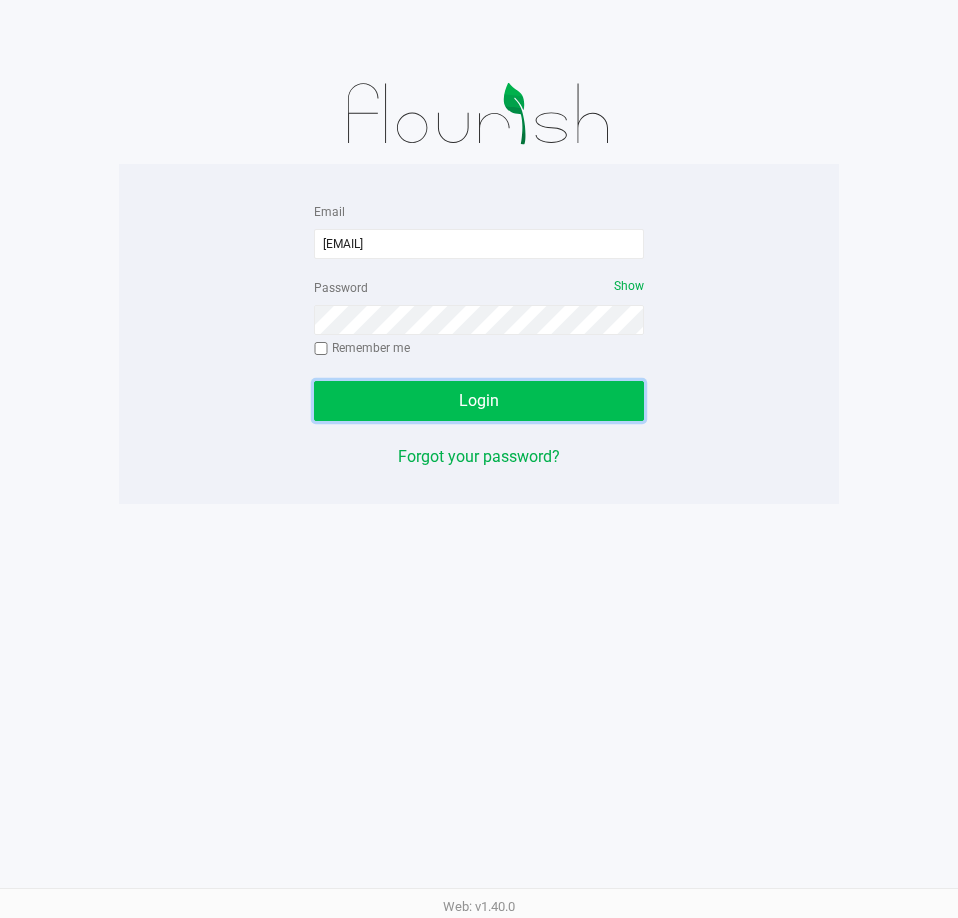 click on "Login" 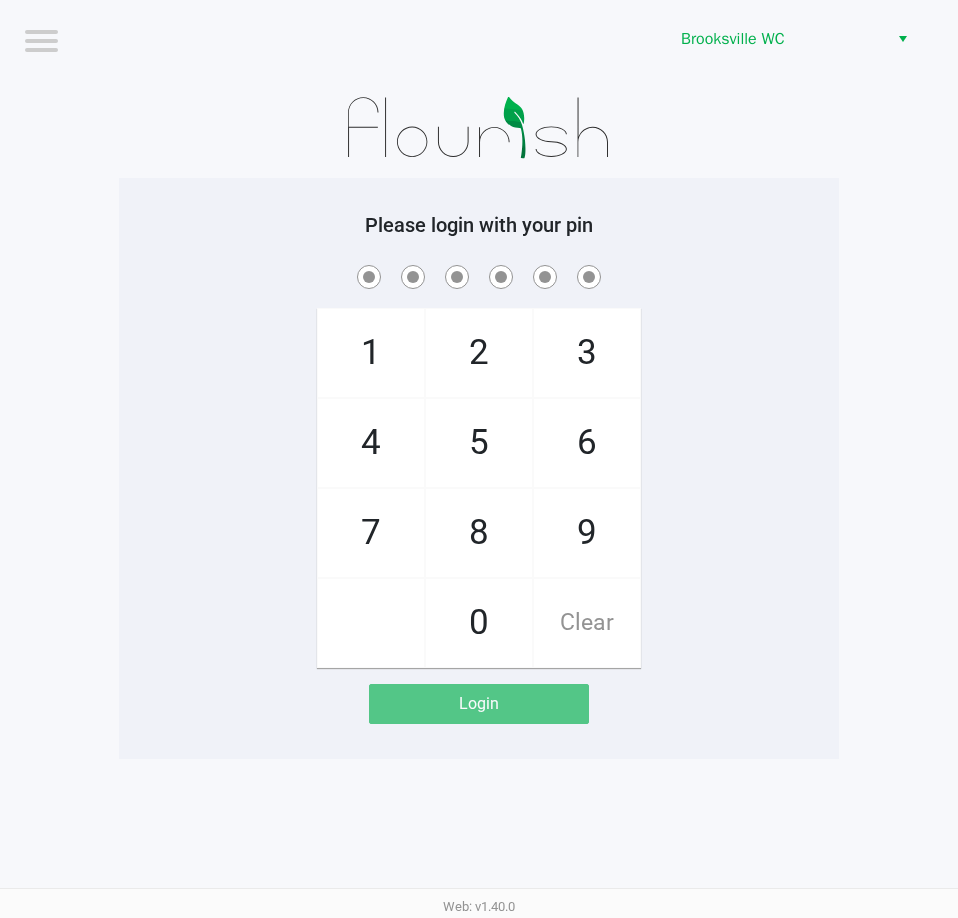 click on "Please login with your pin" 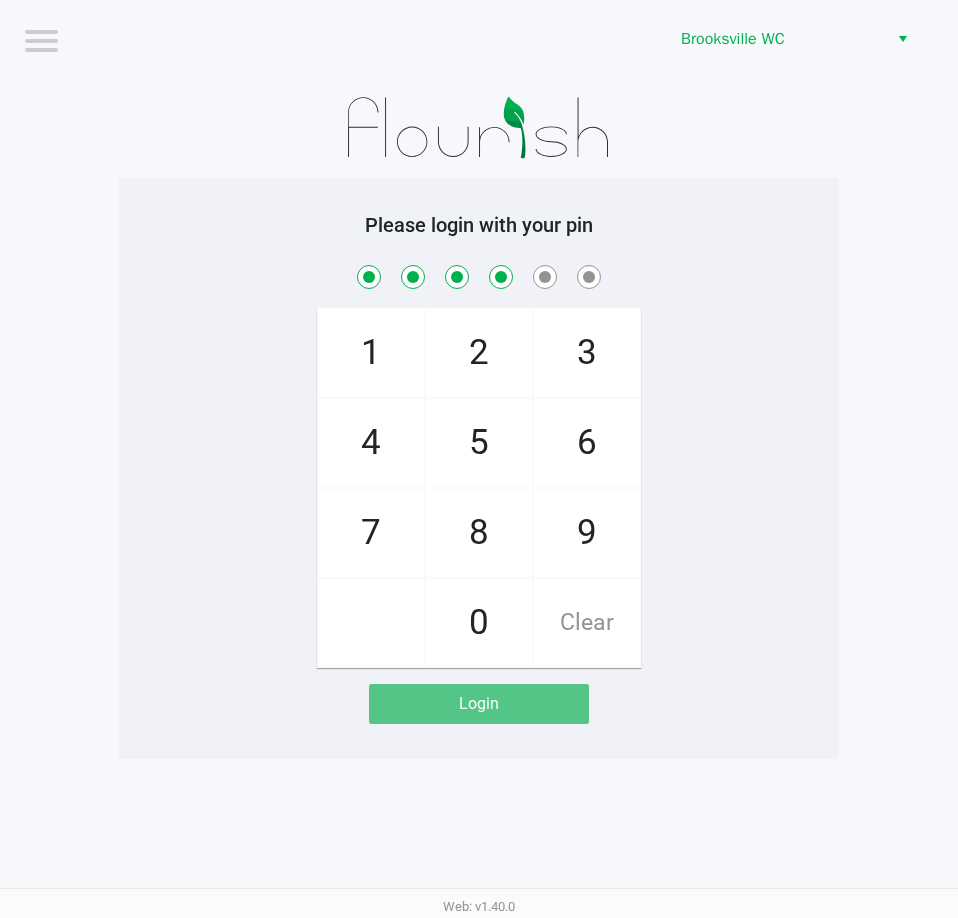 checkbox on "true" 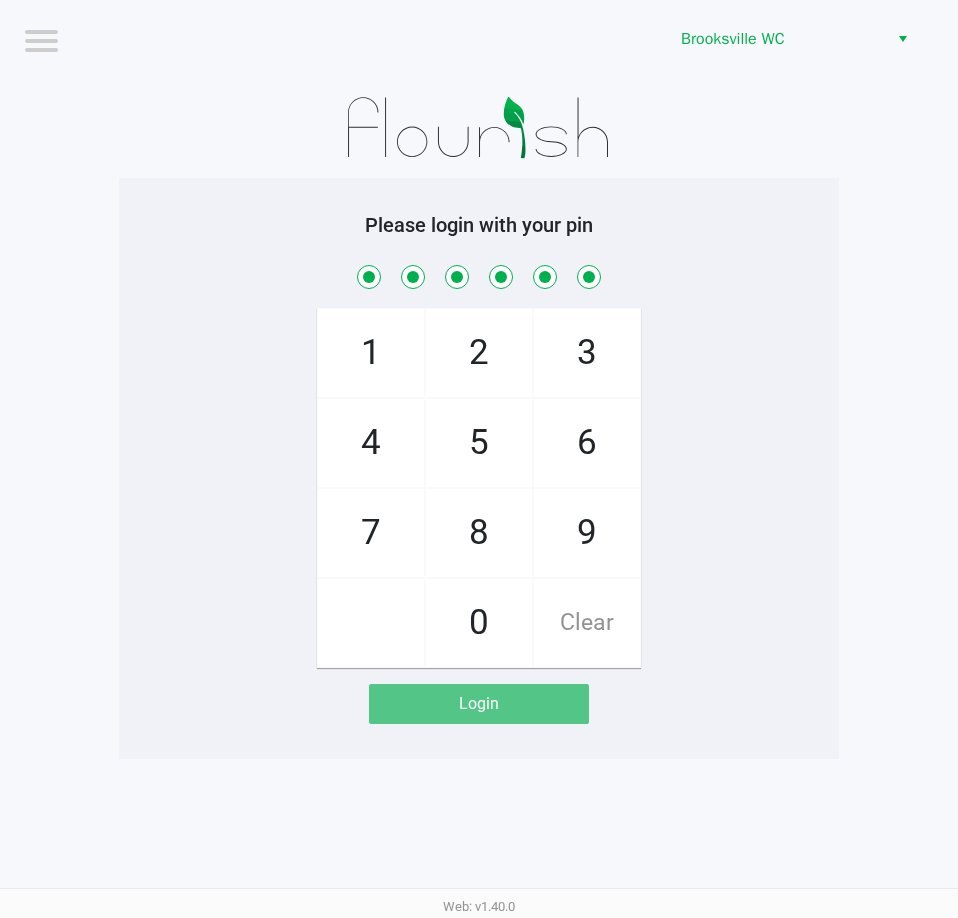 checkbox on "true" 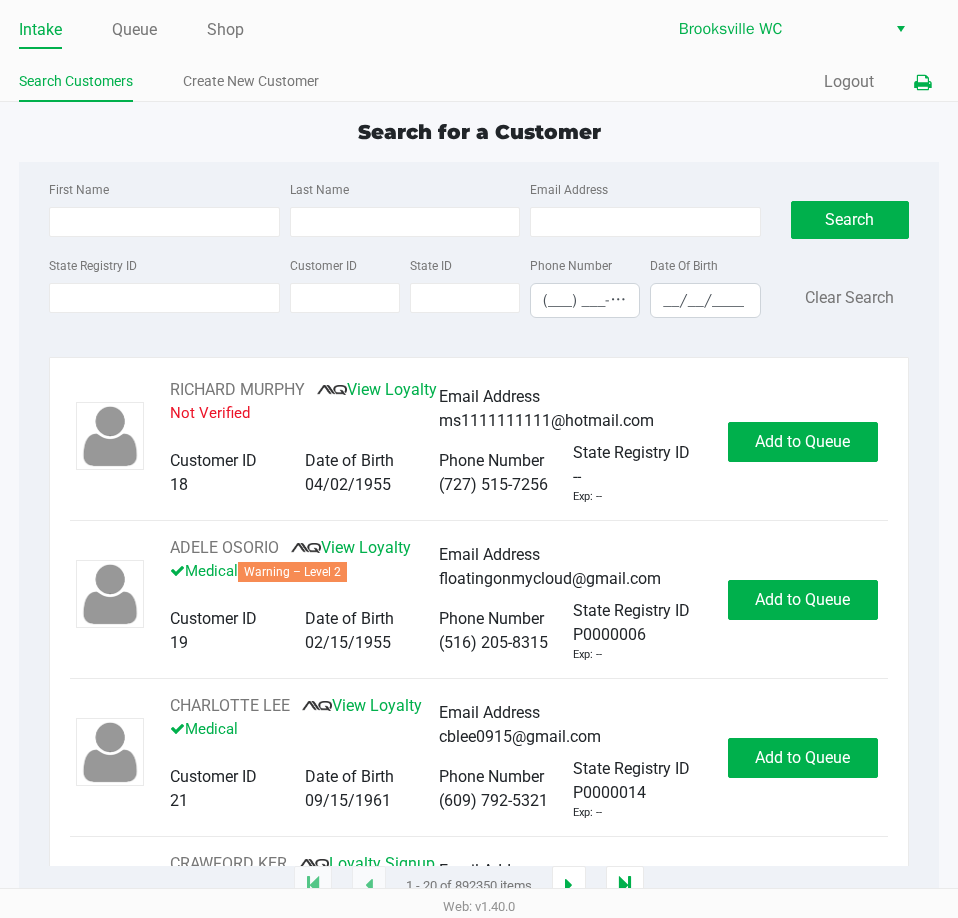 click 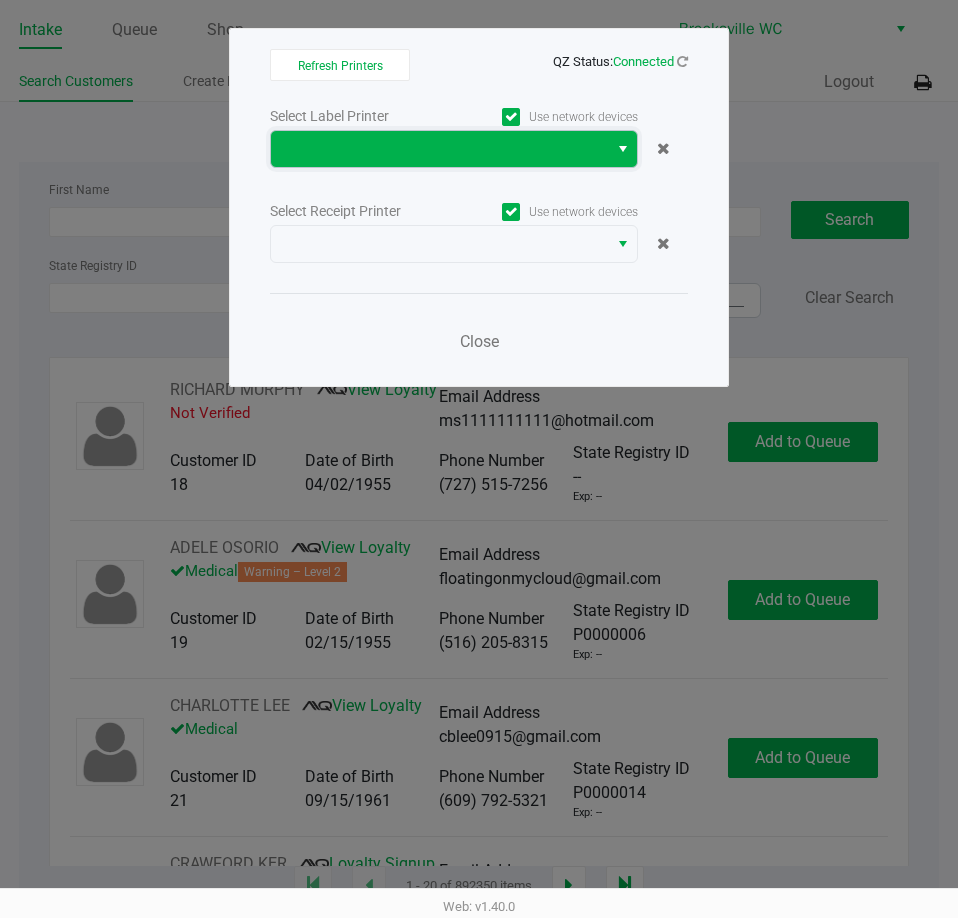 click at bounding box center (439, 149) 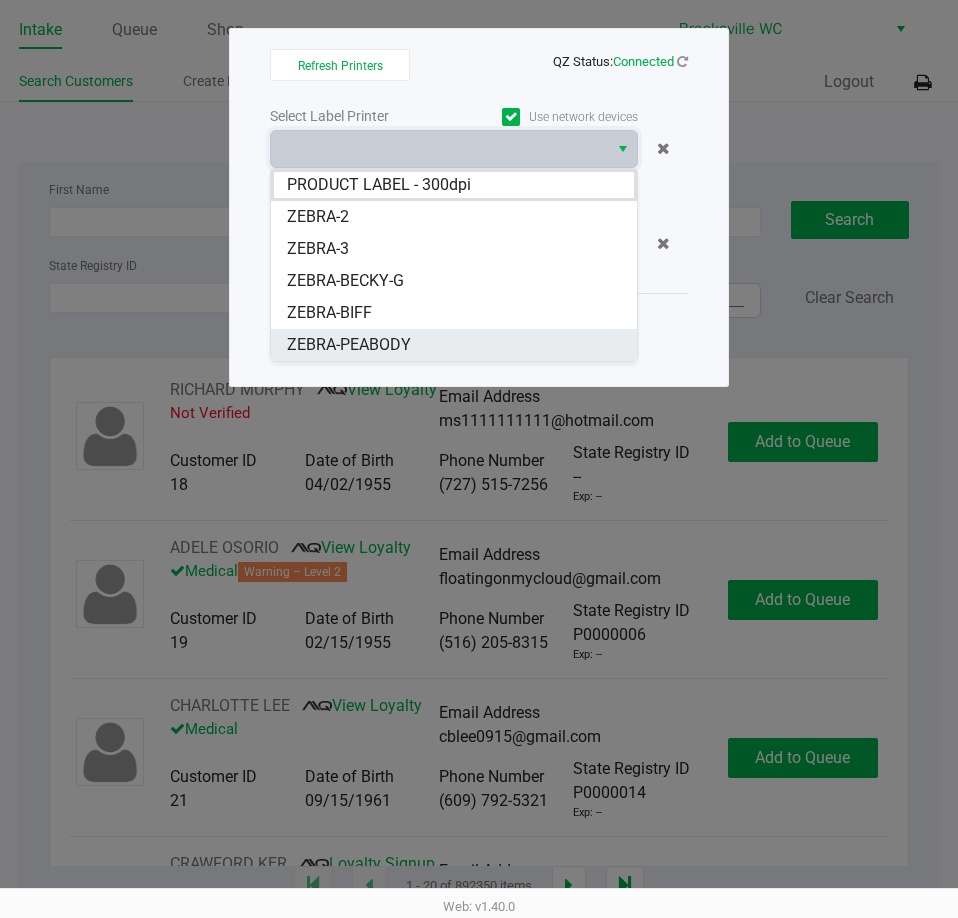 click on "ZEBRA-PEABODY" at bounding box center [454, 345] 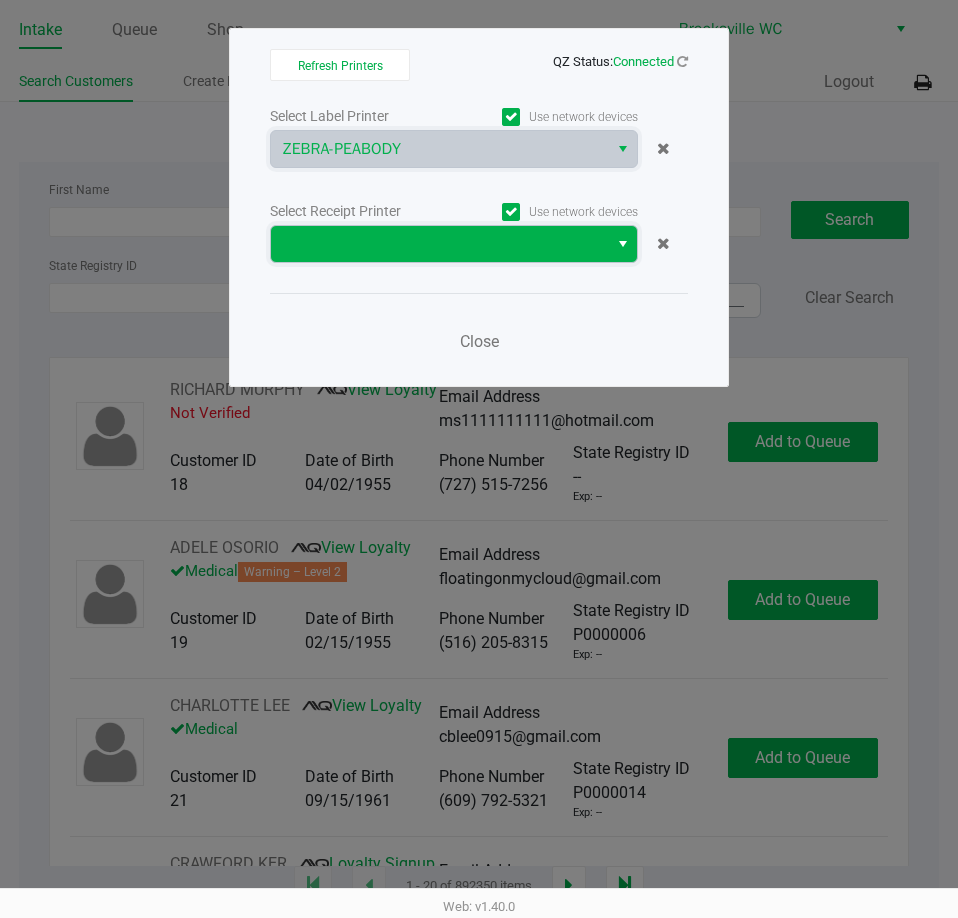 drag, startPoint x: 398, startPoint y: 241, endPoint x: 398, endPoint y: 261, distance: 20 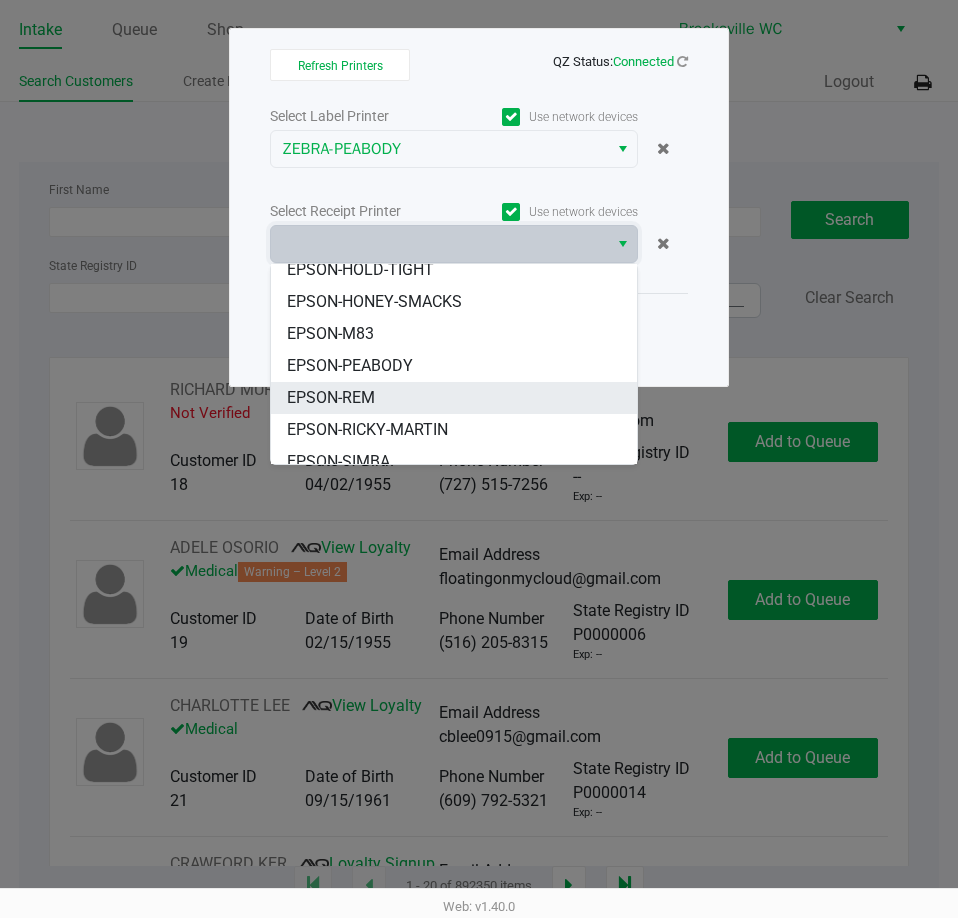 scroll, scrollTop: 152, scrollLeft: 0, axis: vertical 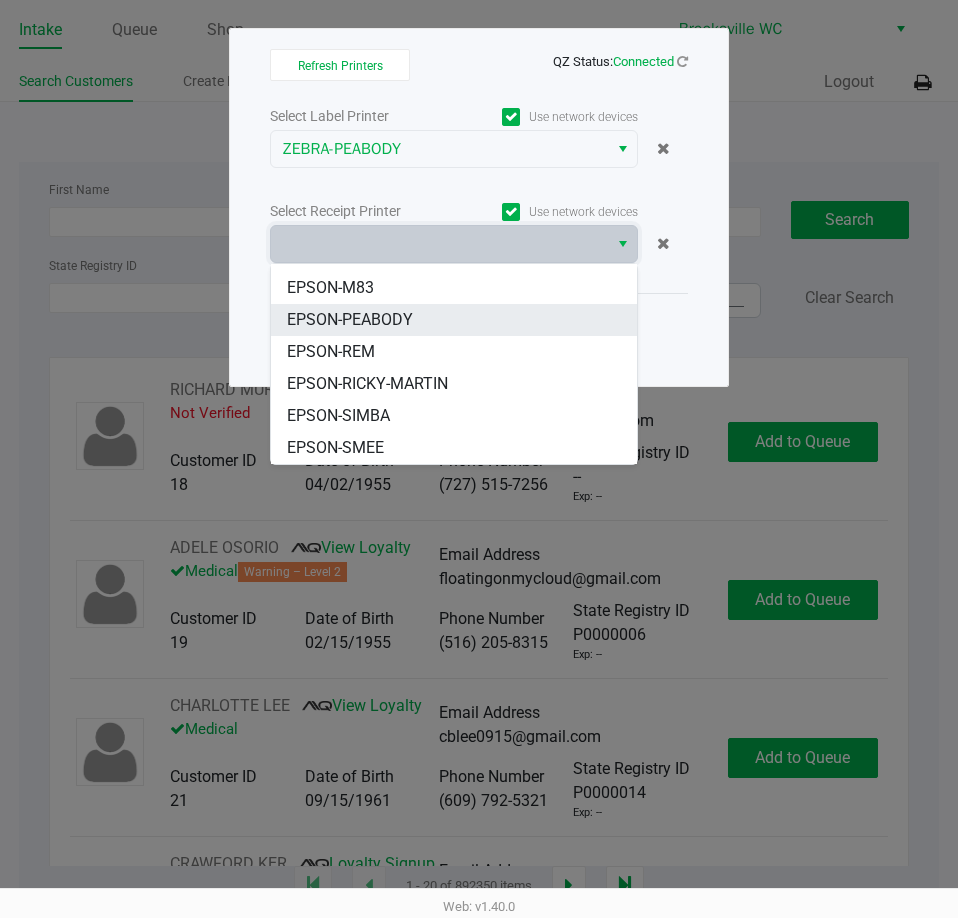 click on "EPSON-PEABODY" at bounding box center (350, 320) 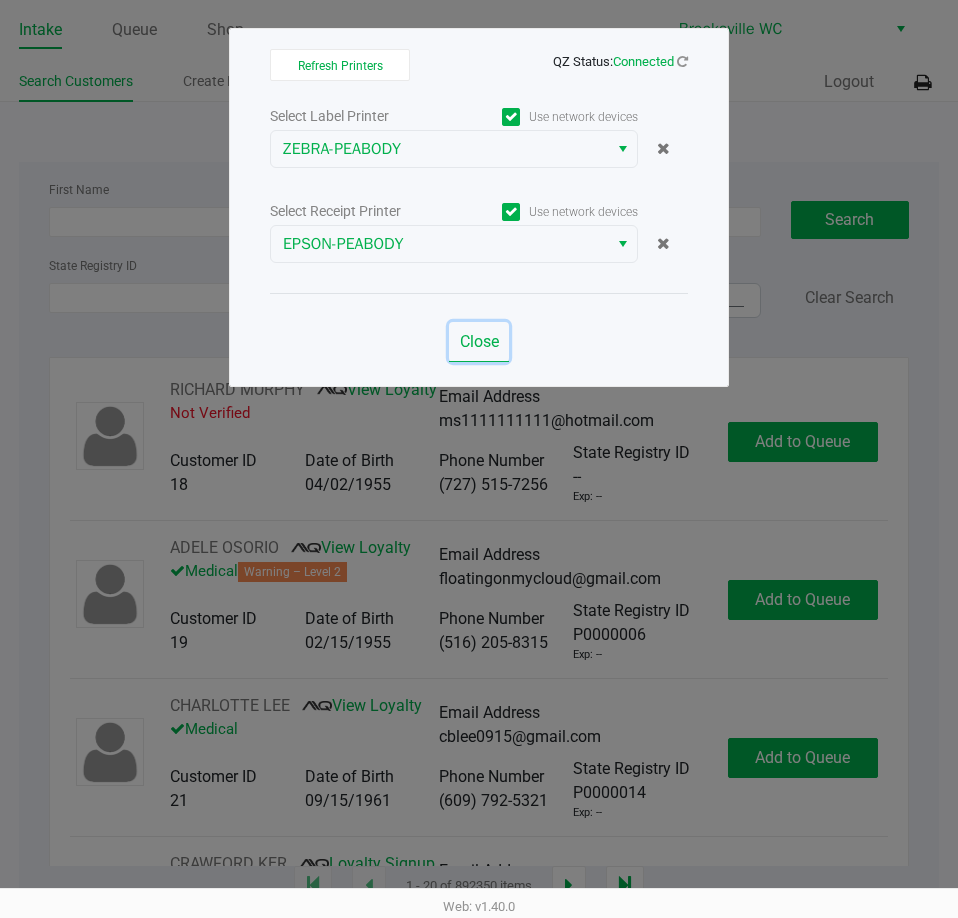 click on "Close" 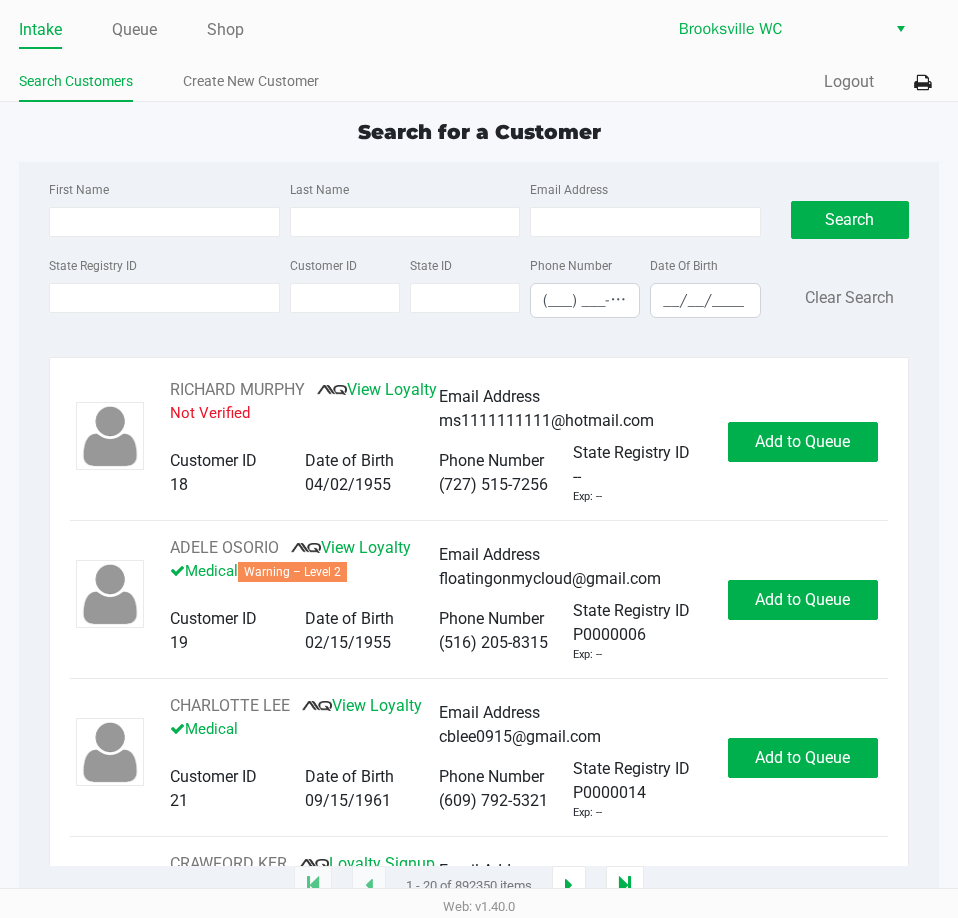 drag, startPoint x: 227, startPoint y: 22, endPoint x: 515, endPoint y: 47, distance: 289.08304 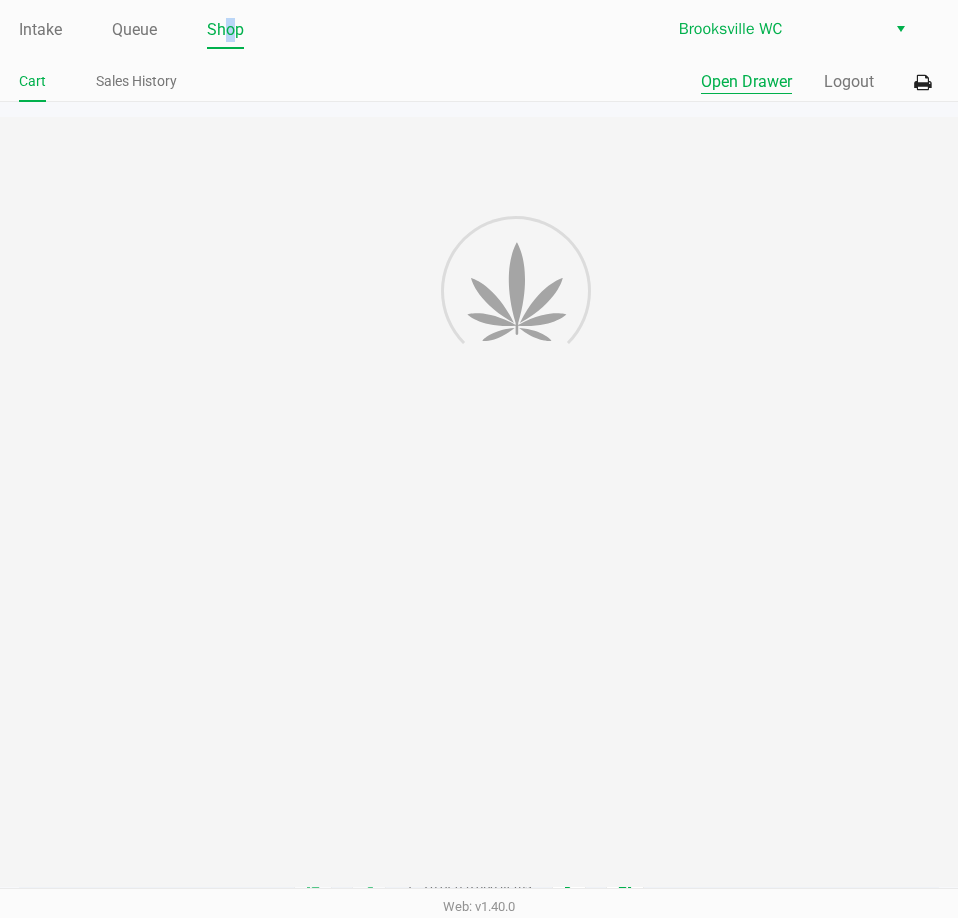 click on "Open Drawer" 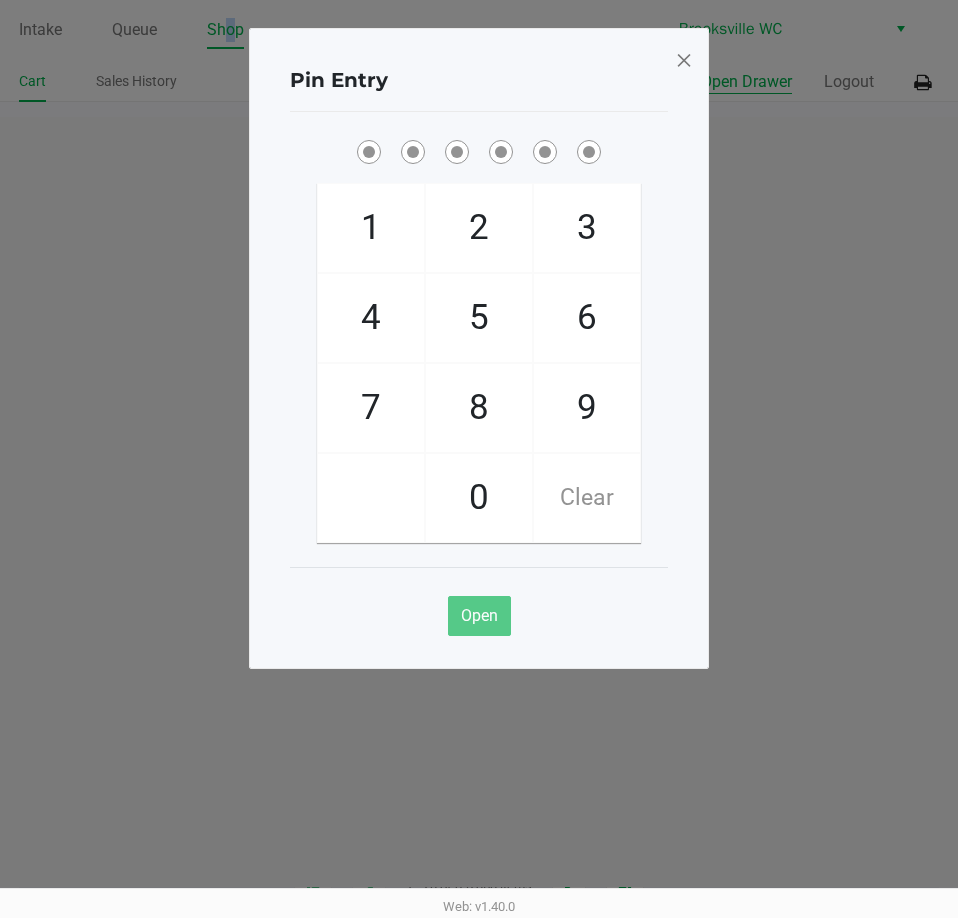 type 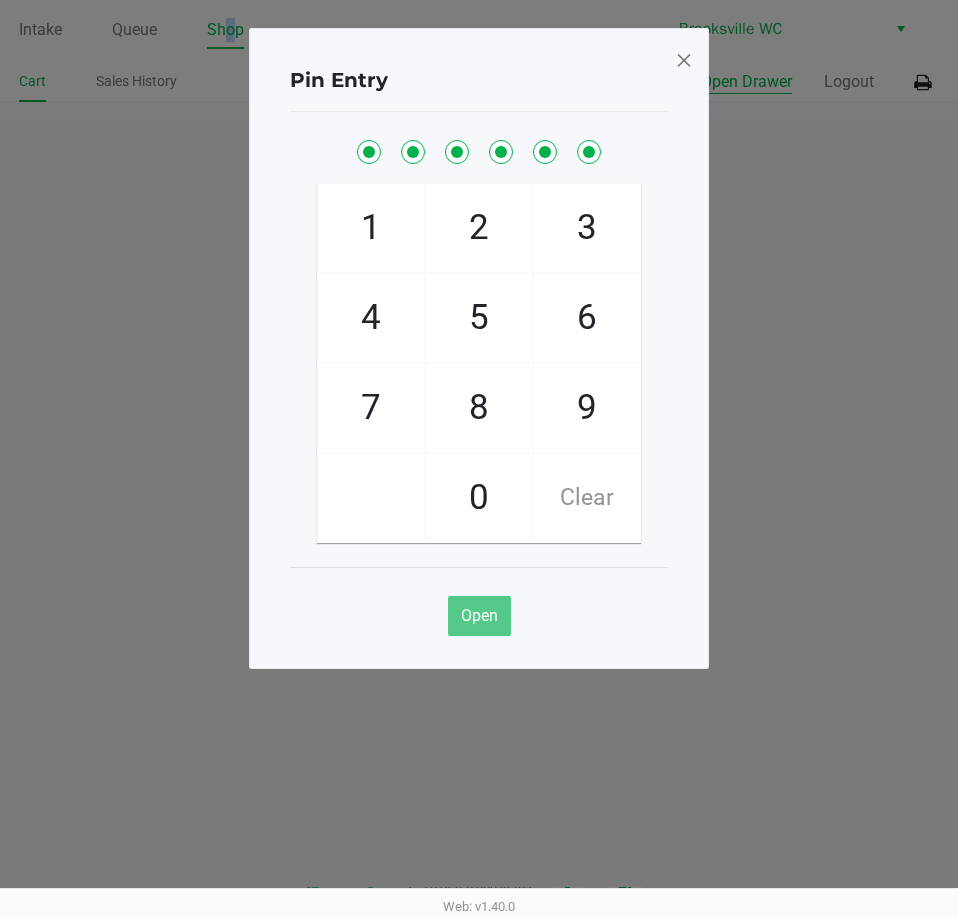 checkbox on "true" 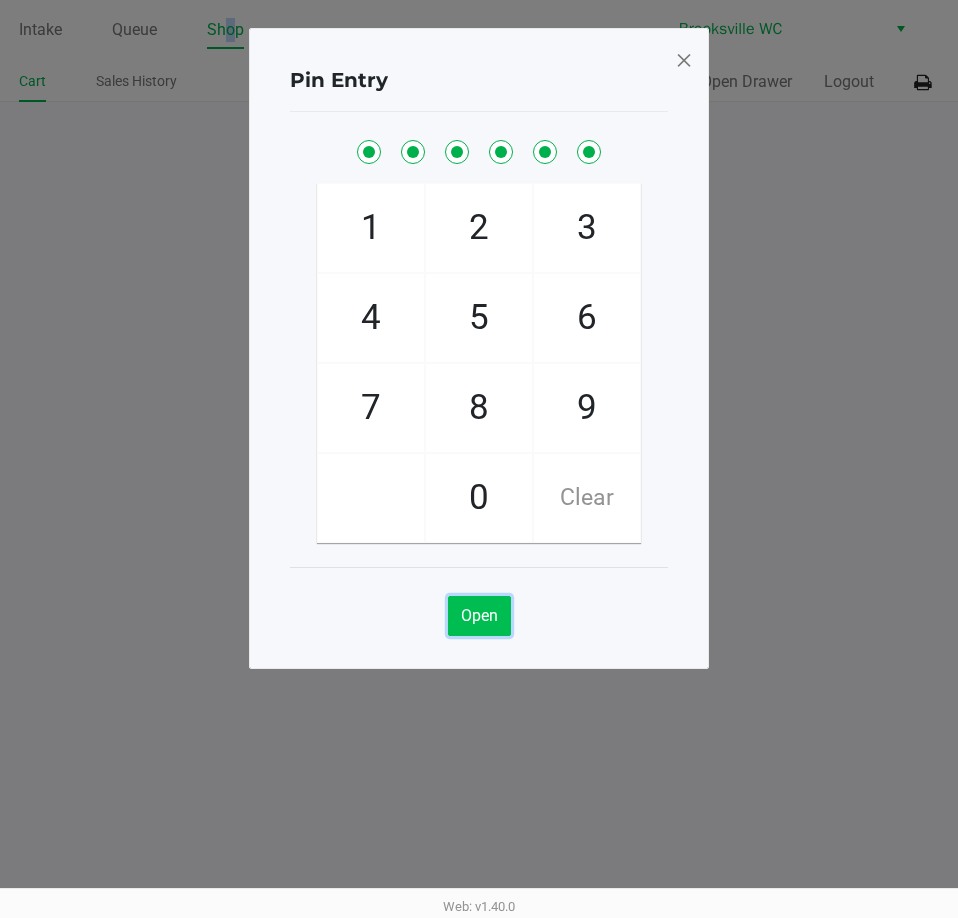 click on "Open" 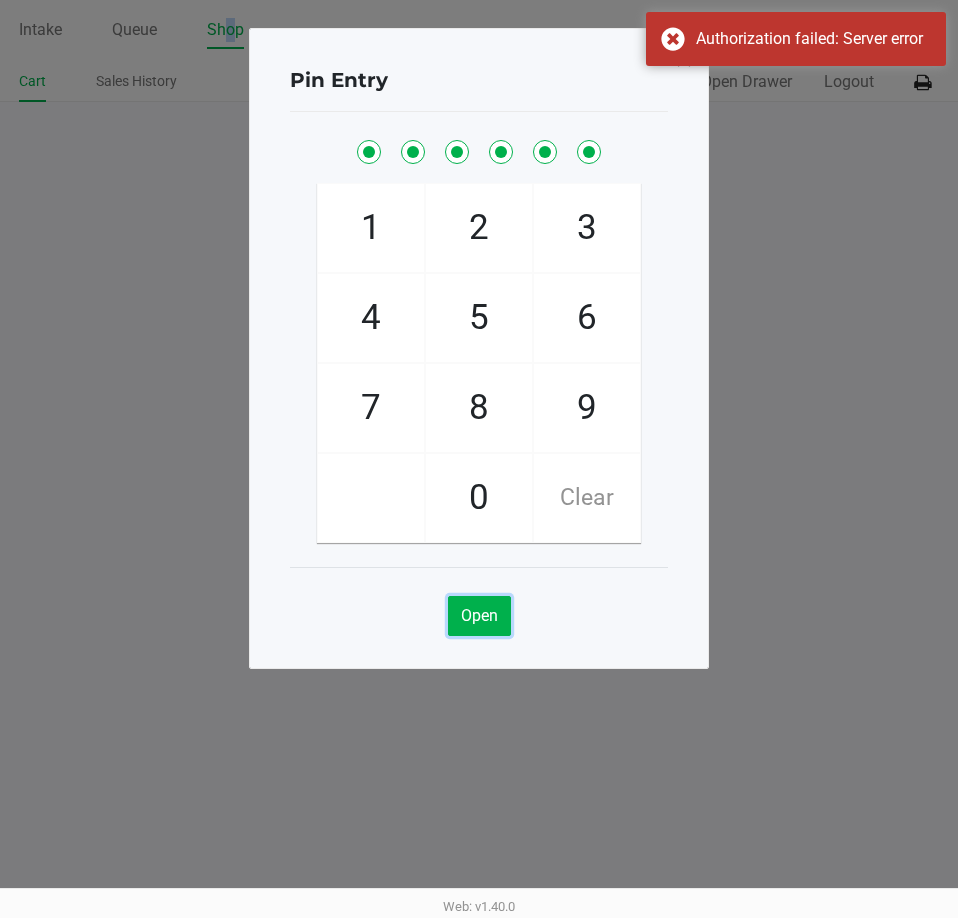 type 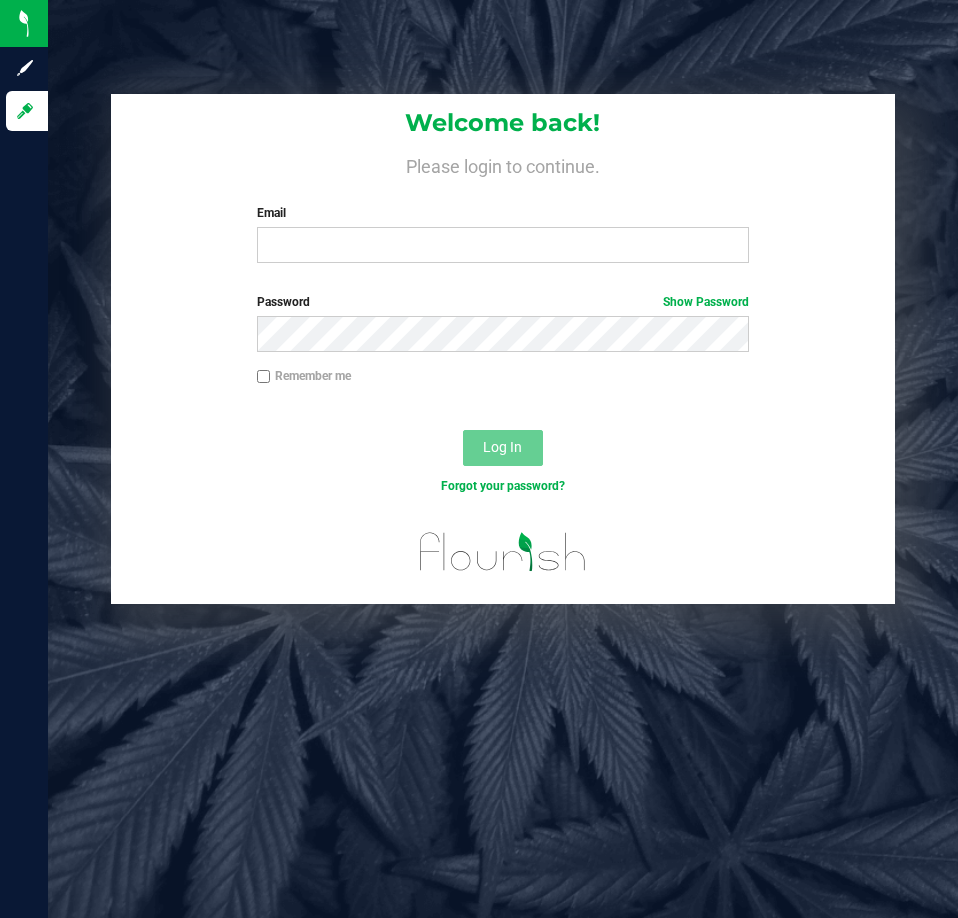 scroll, scrollTop: 0, scrollLeft: 0, axis: both 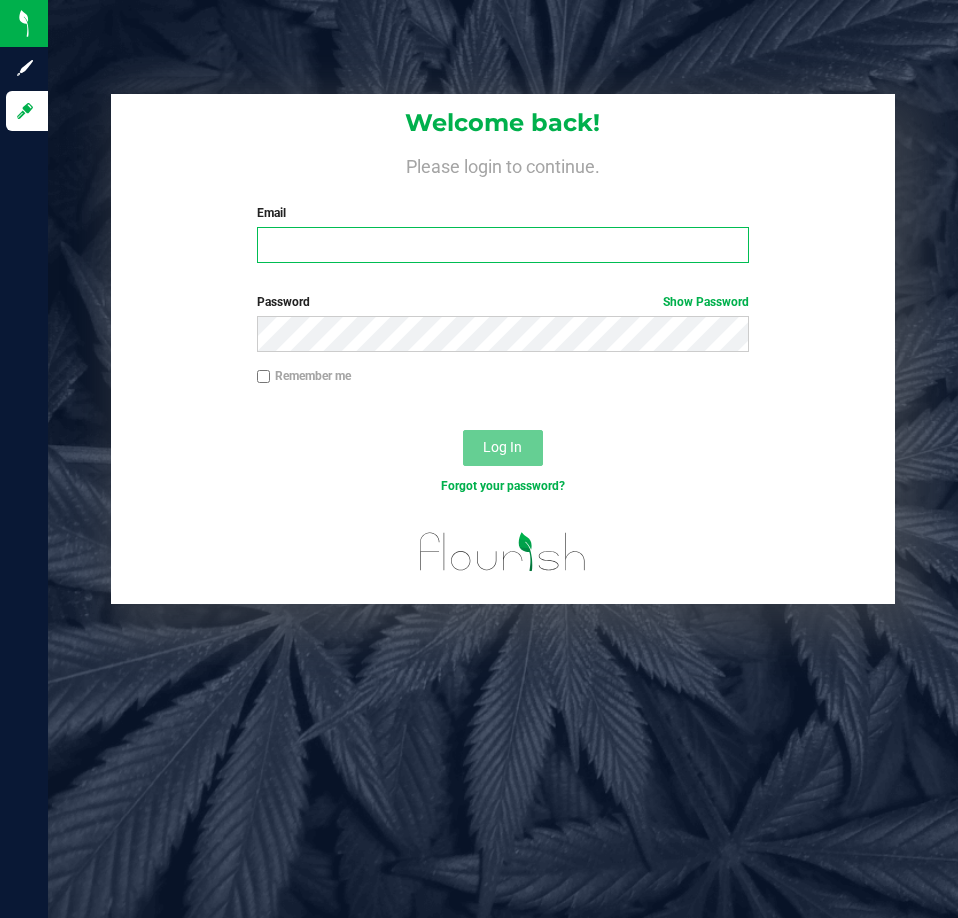click on "Email" at bounding box center [503, 245] 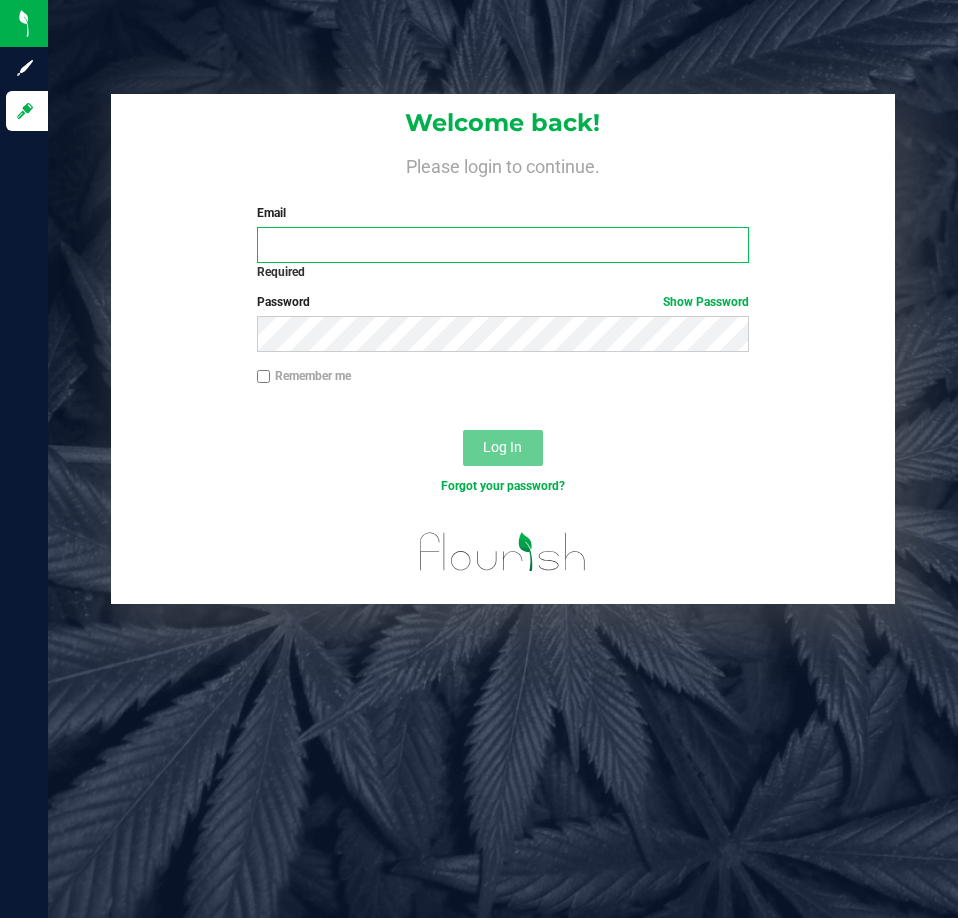 click on "Email" at bounding box center [503, 245] 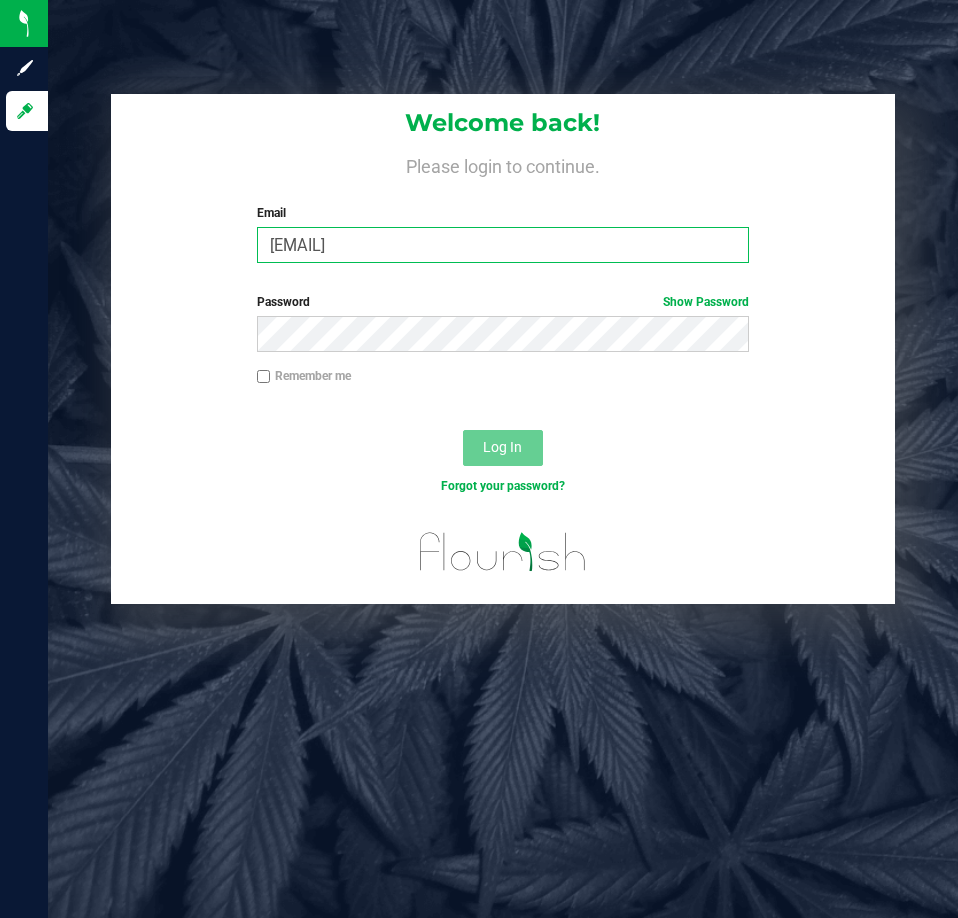 type on "[EMAIL]" 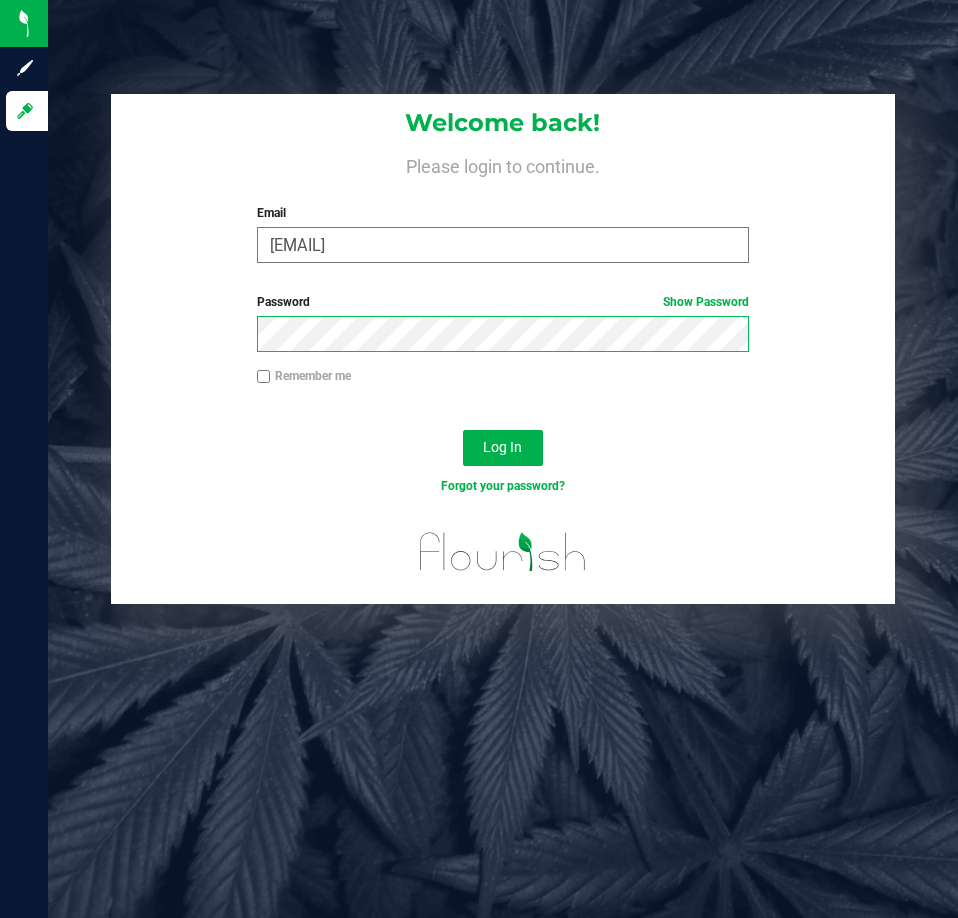 click on "Log In" at bounding box center [503, 448] 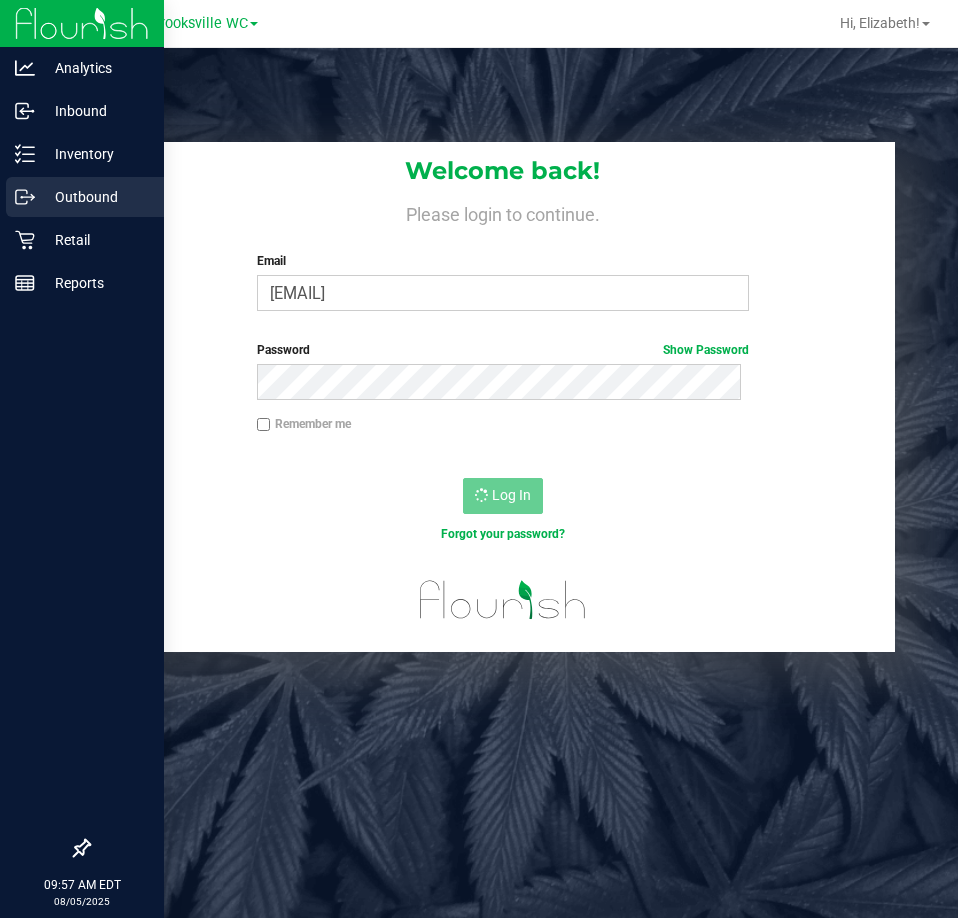 click on "Outbound" at bounding box center [82, 198] 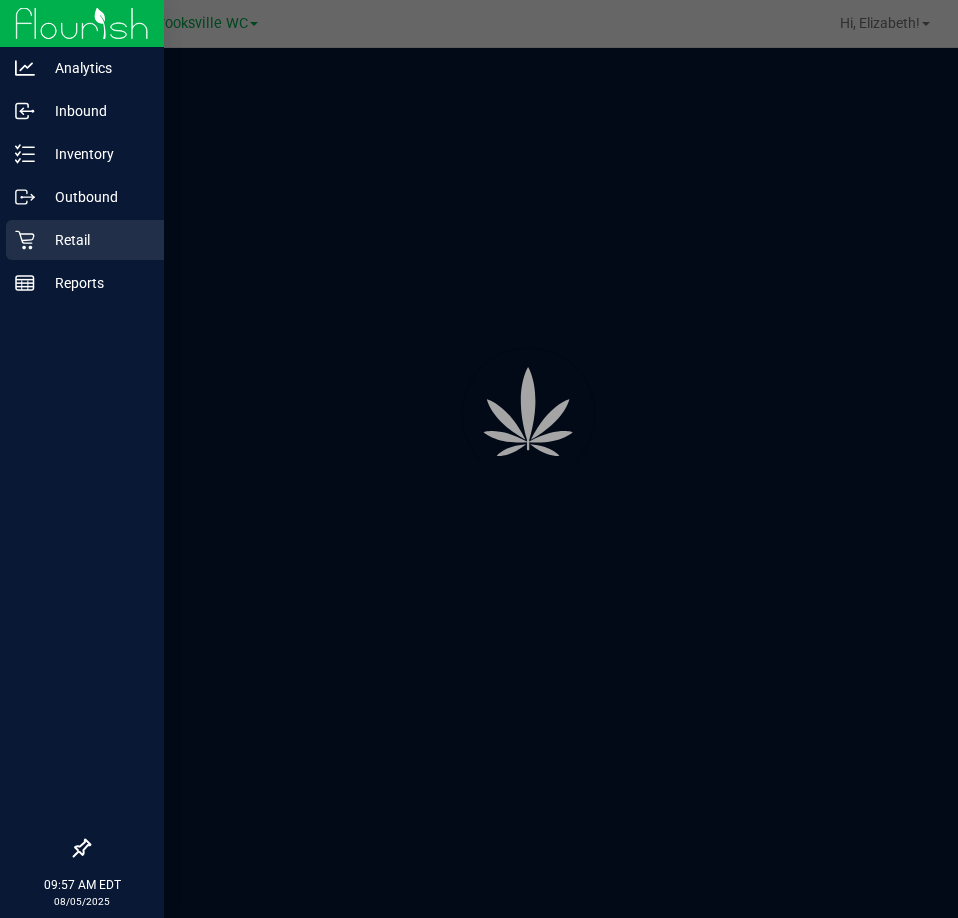 click on "Retail" at bounding box center (95, 240) 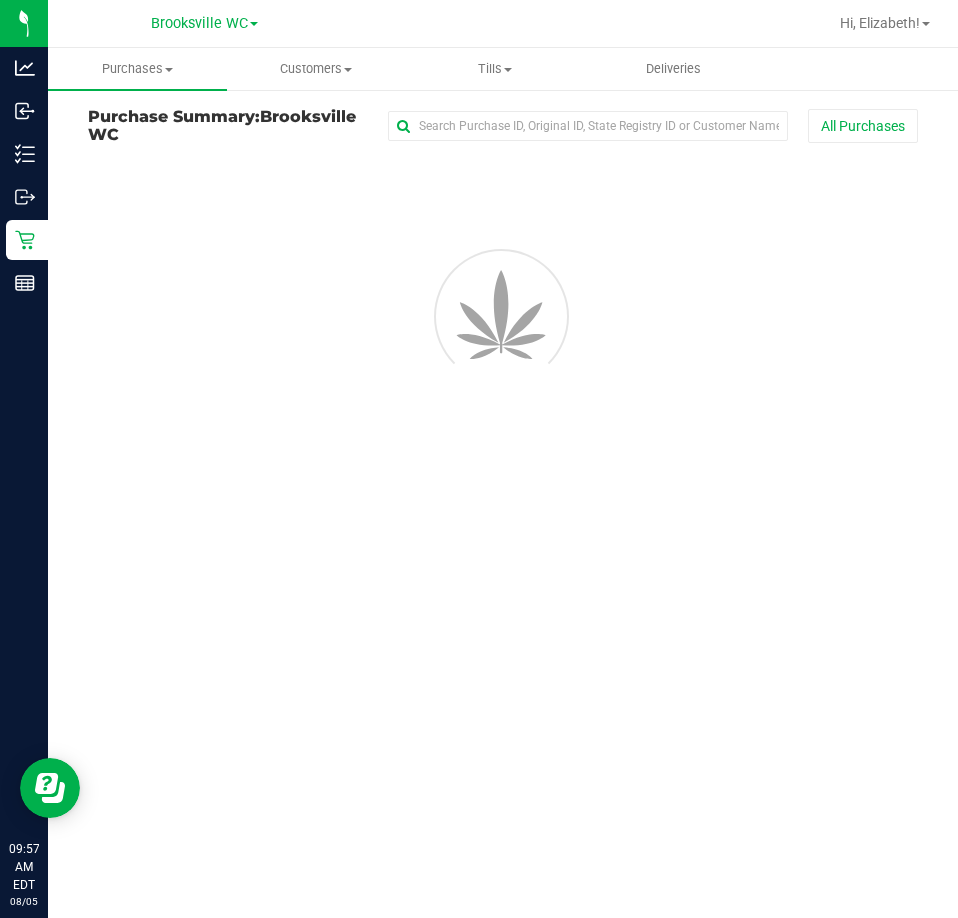 scroll, scrollTop: 0, scrollLeft: 0, axis: both 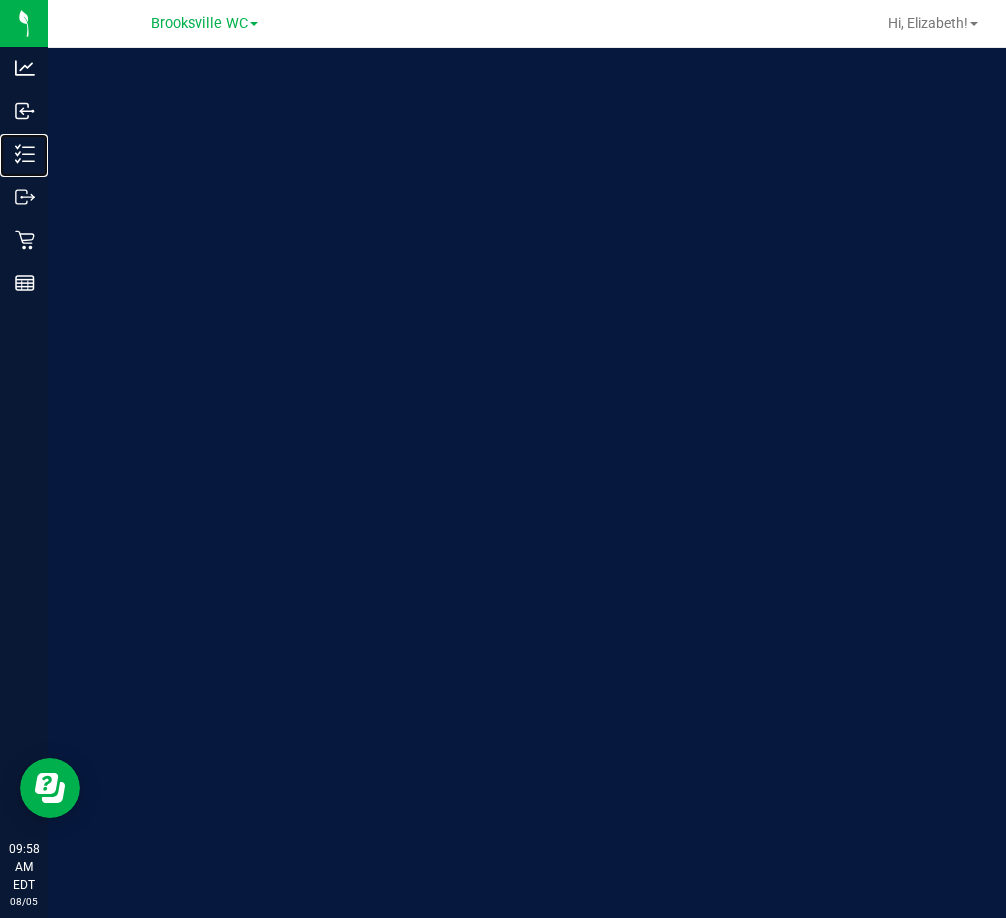 click on "Inventory" at bounding box center (0, 0) 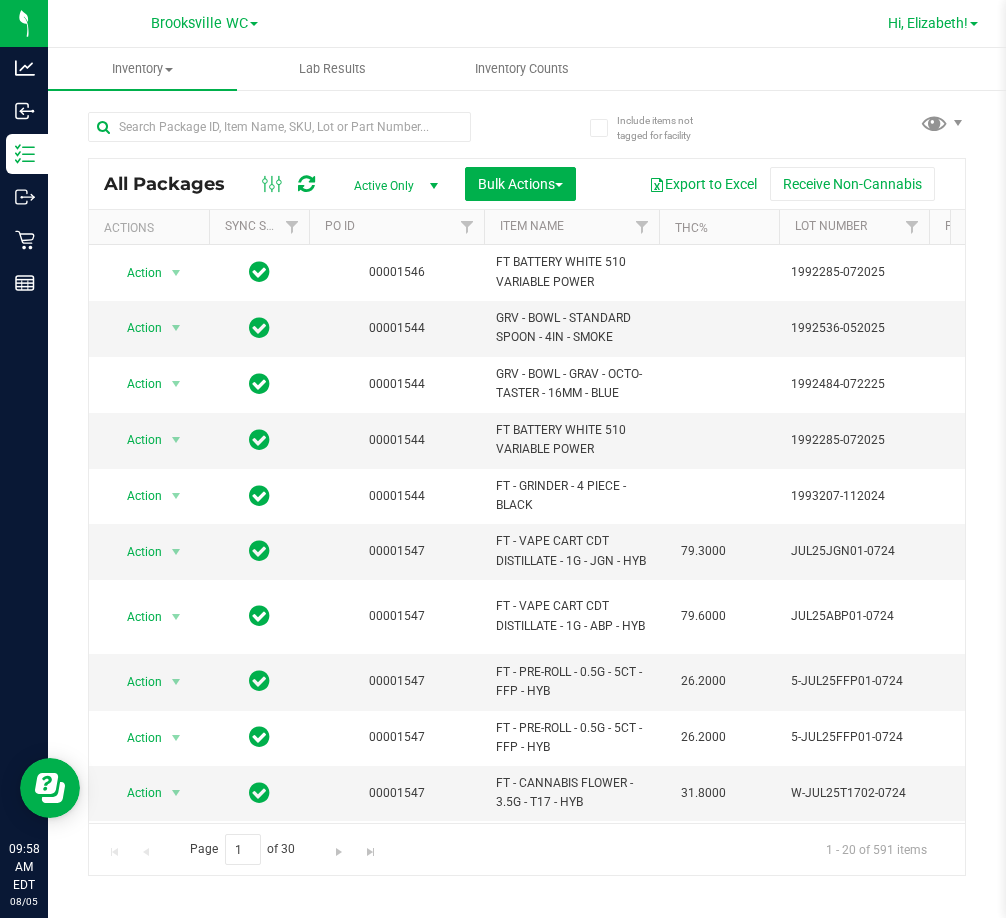 click on "Hi, Elizabeth!" at bounding box center (928, 23) 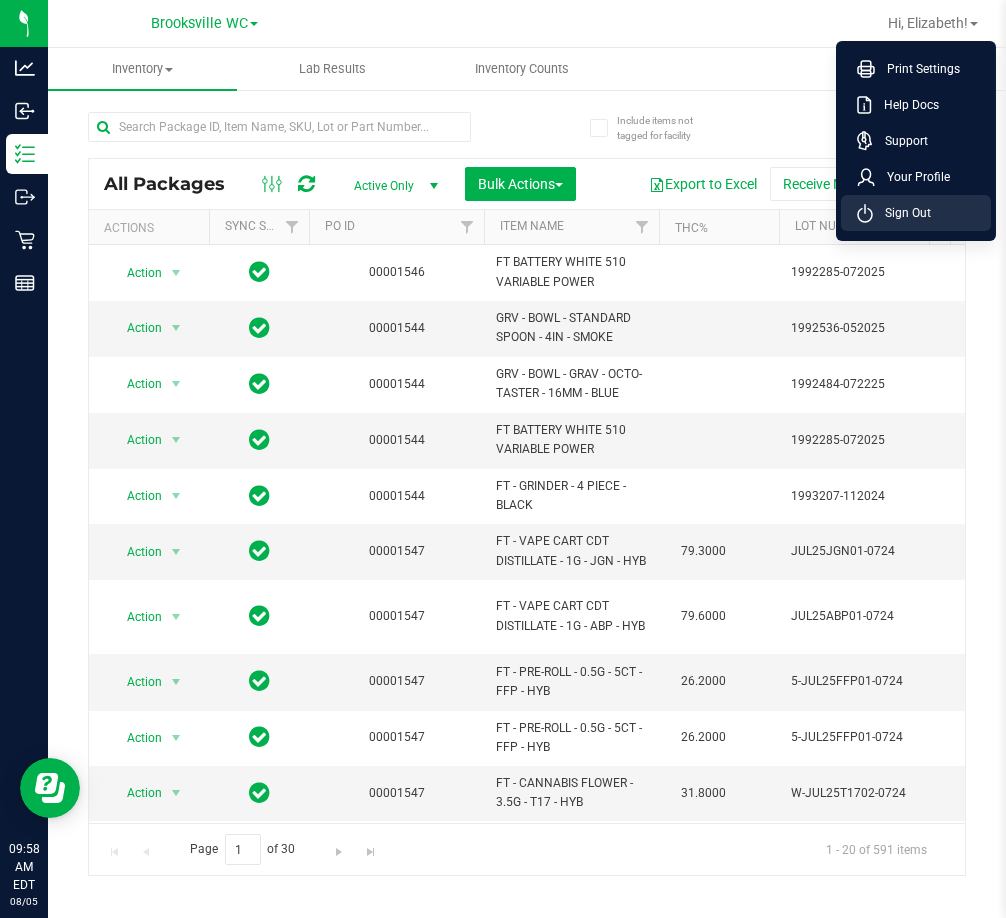 click on "Sign Out" at bounding box center (916, 213) 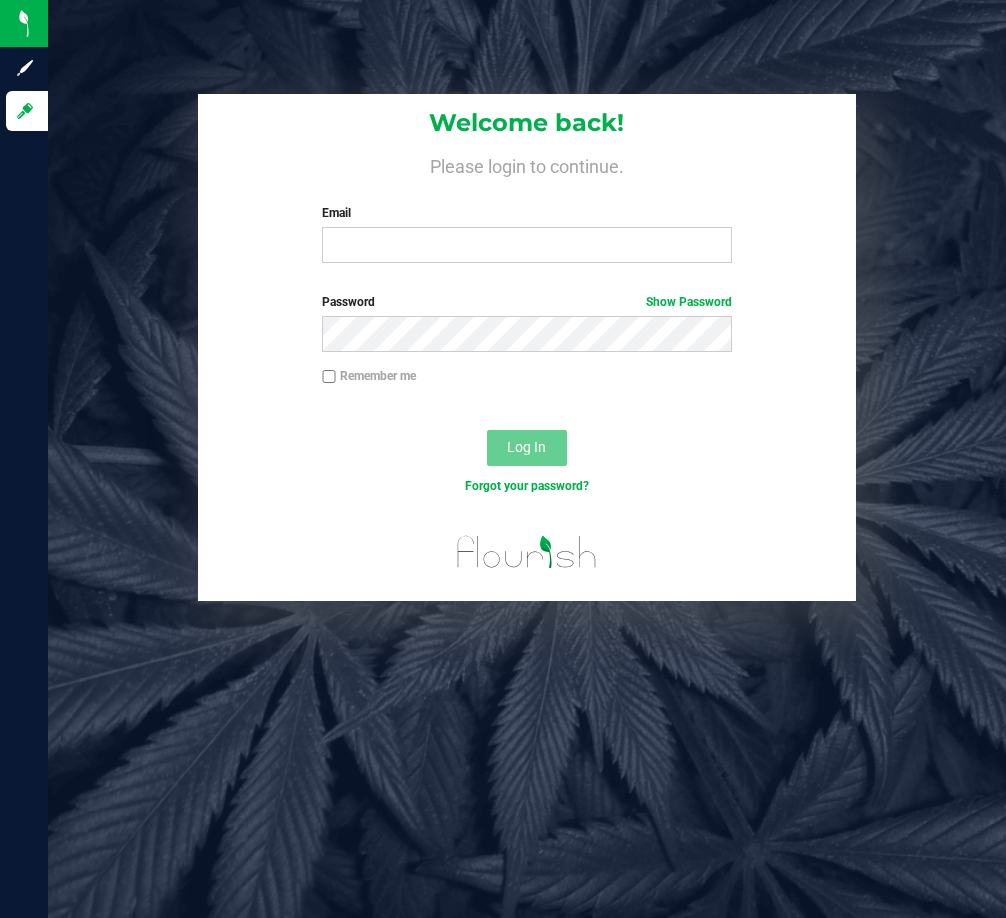 click on "Remember me" at bounding box center [527, 386] 